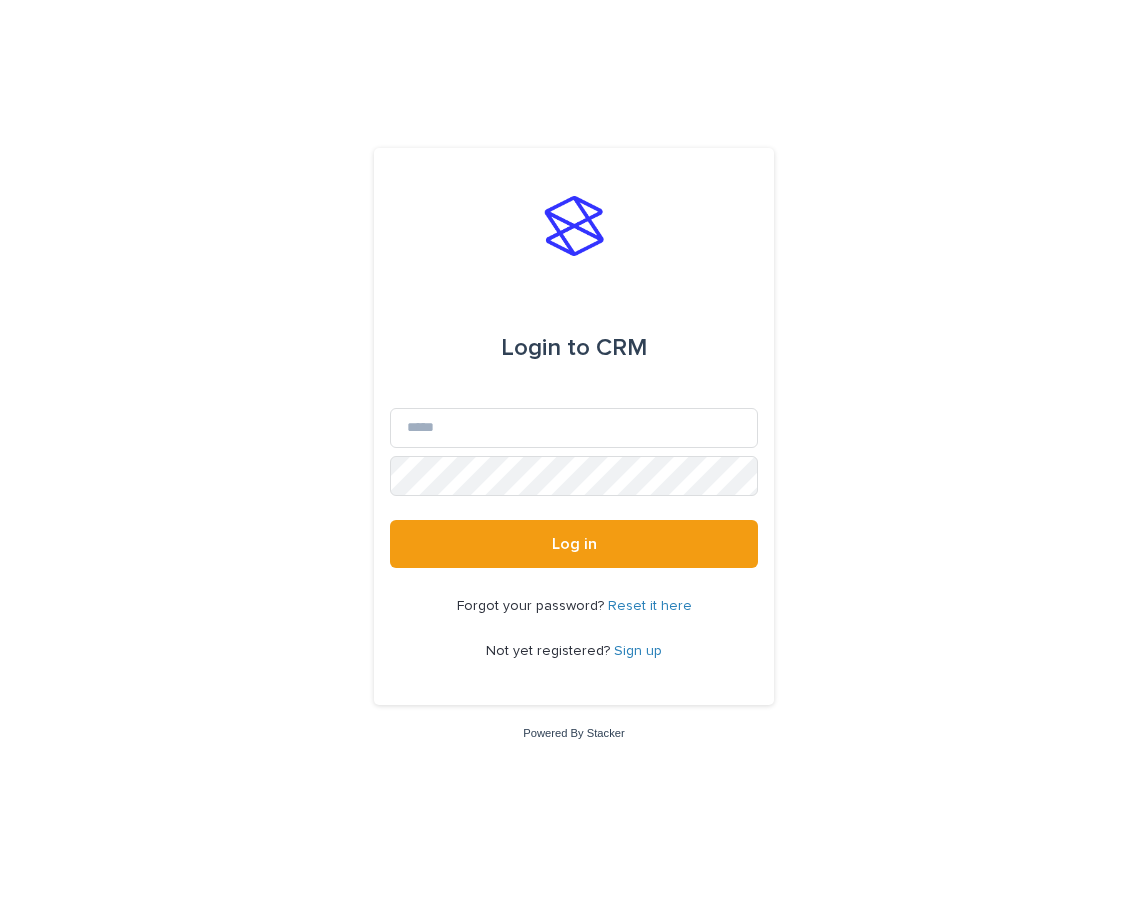 scroll, scrollTop: 0, scrollLeft: 0, axis: both 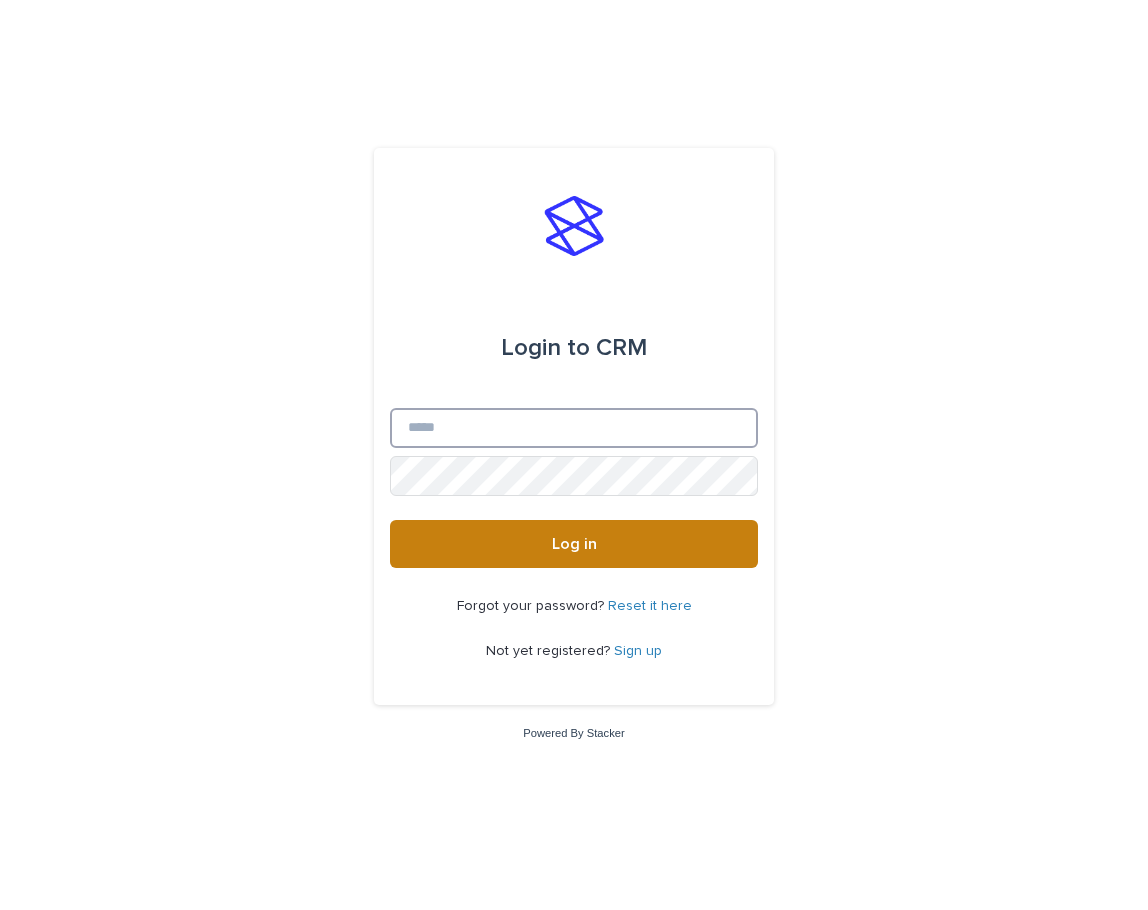 type on "**********" 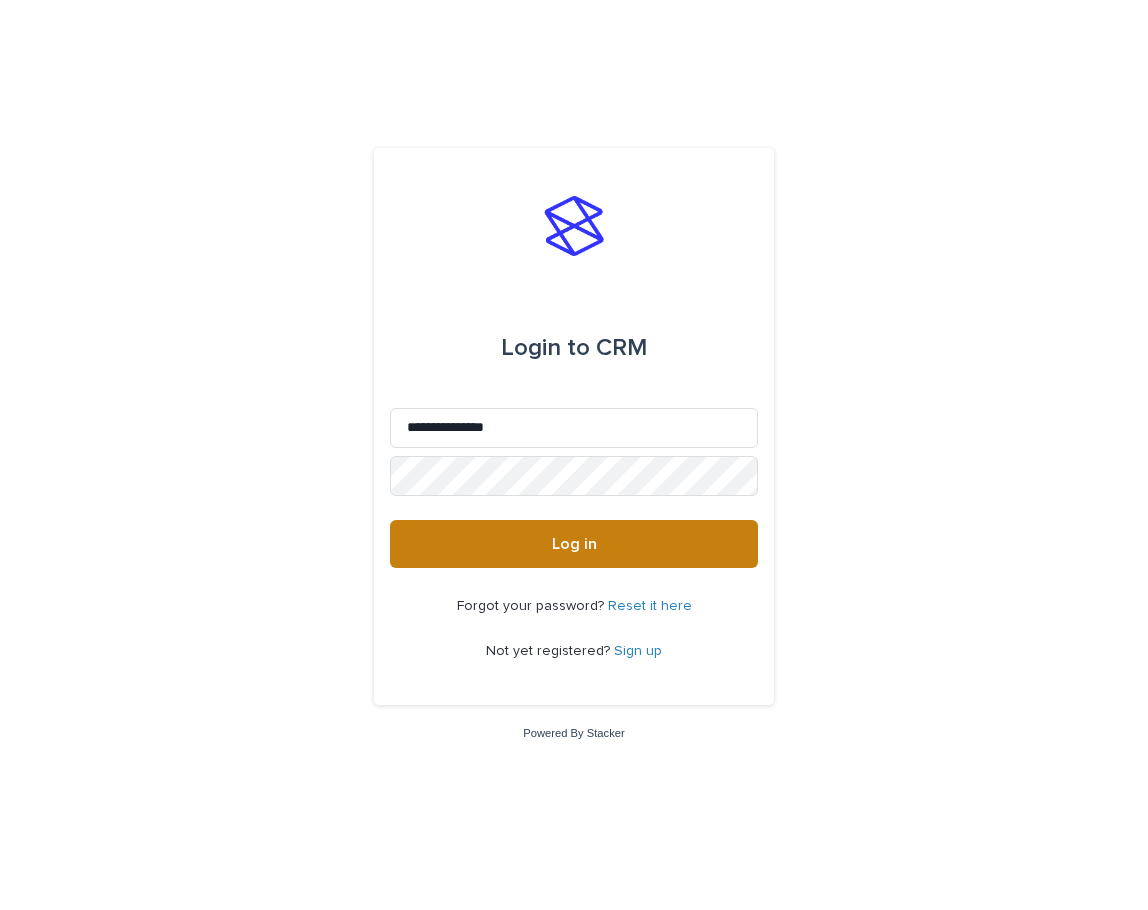 click on "Log in" at bounding box center [574, 544] 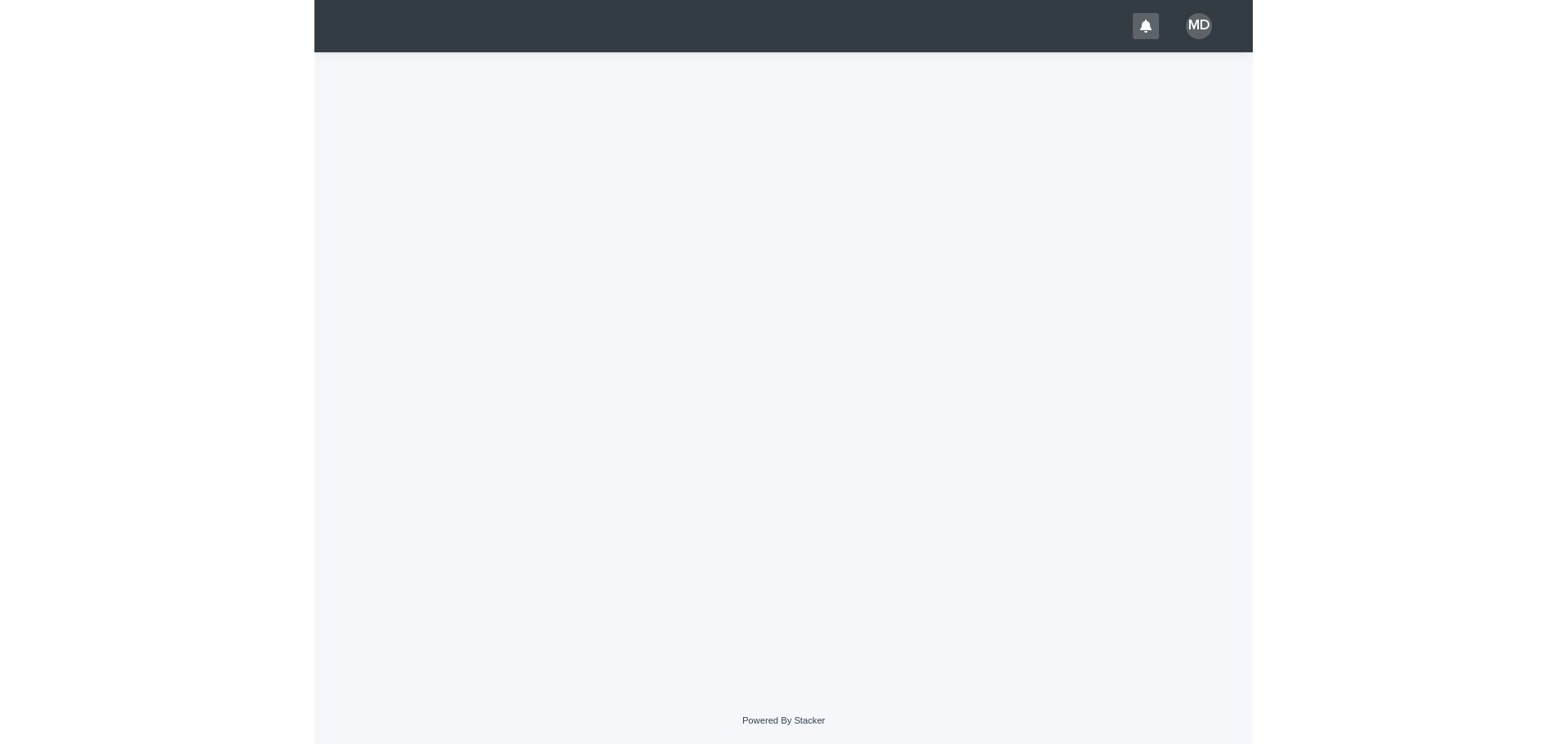 scroll, scrollTop: 0, scrollLeft: 0, axis: both 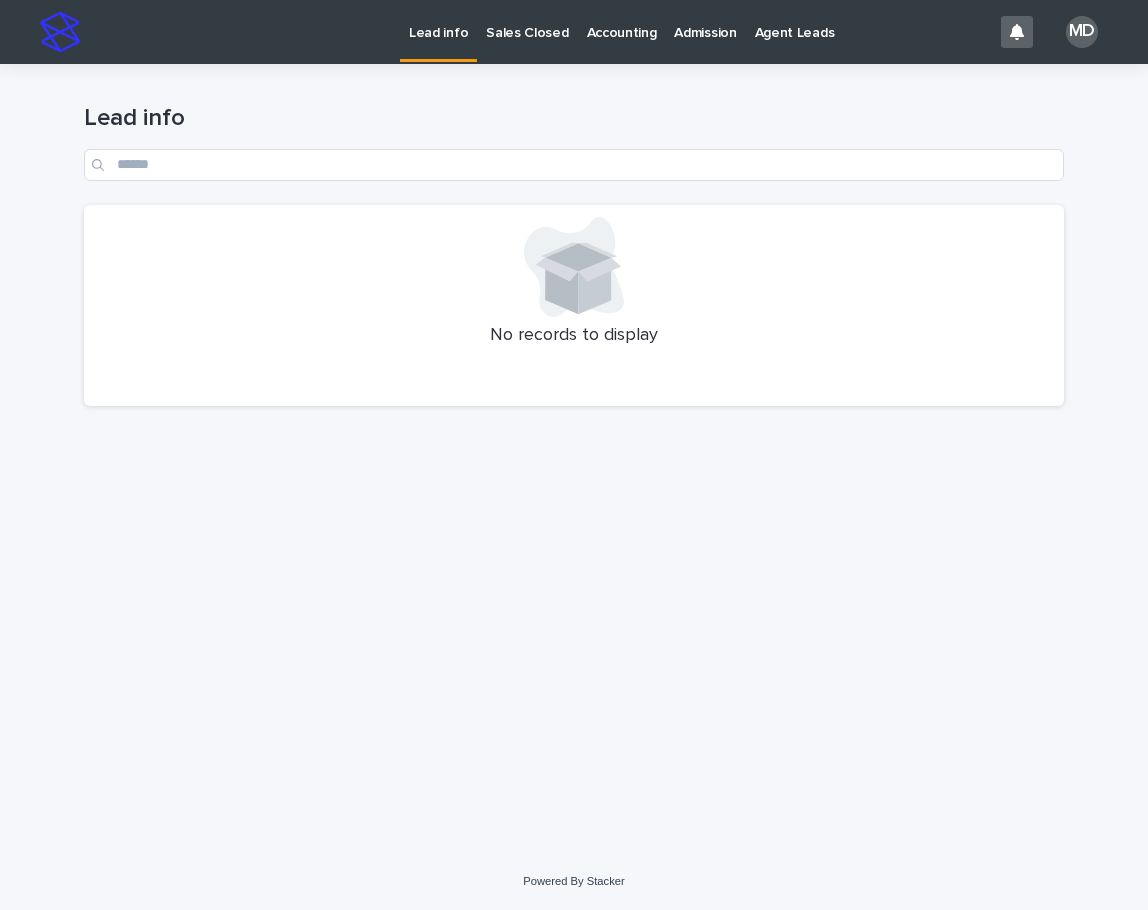 click on "Admission" at bounding box center (705, 21) 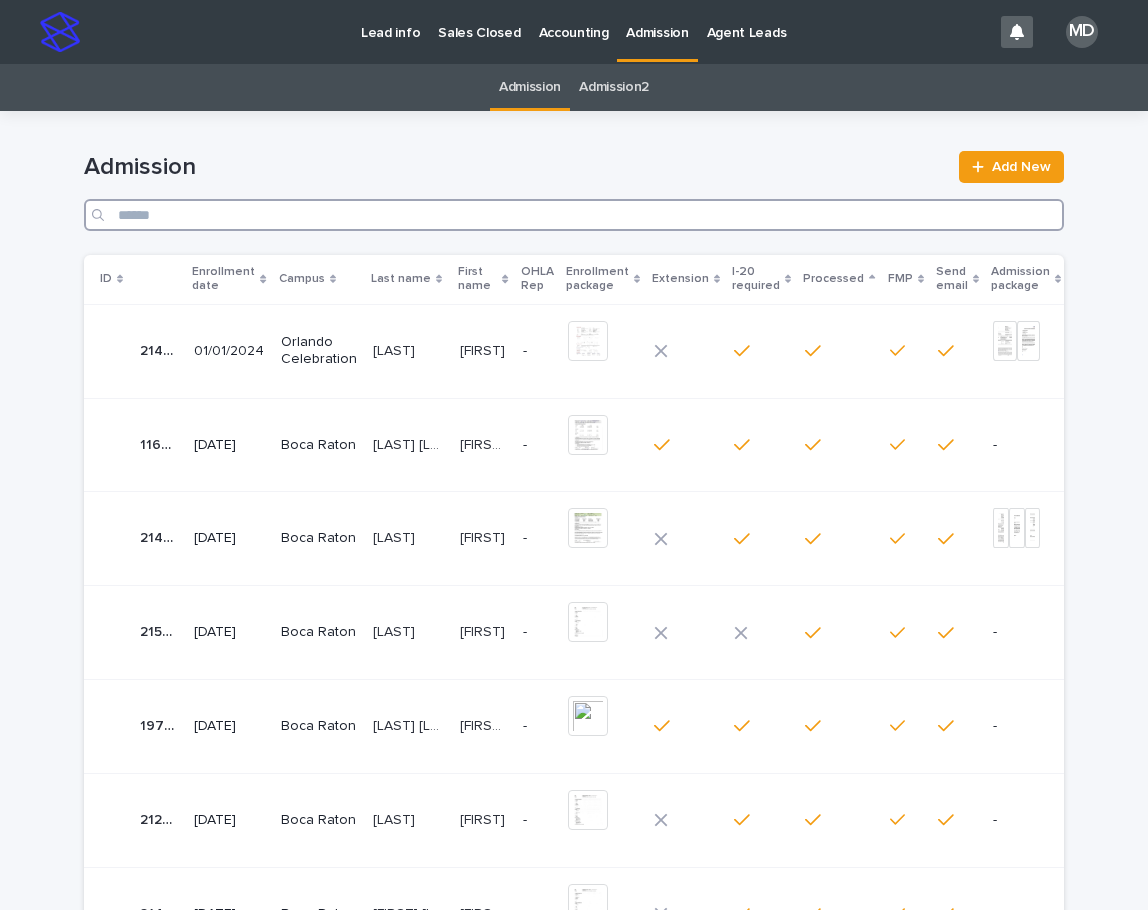 click at bounding box center [574, 215] 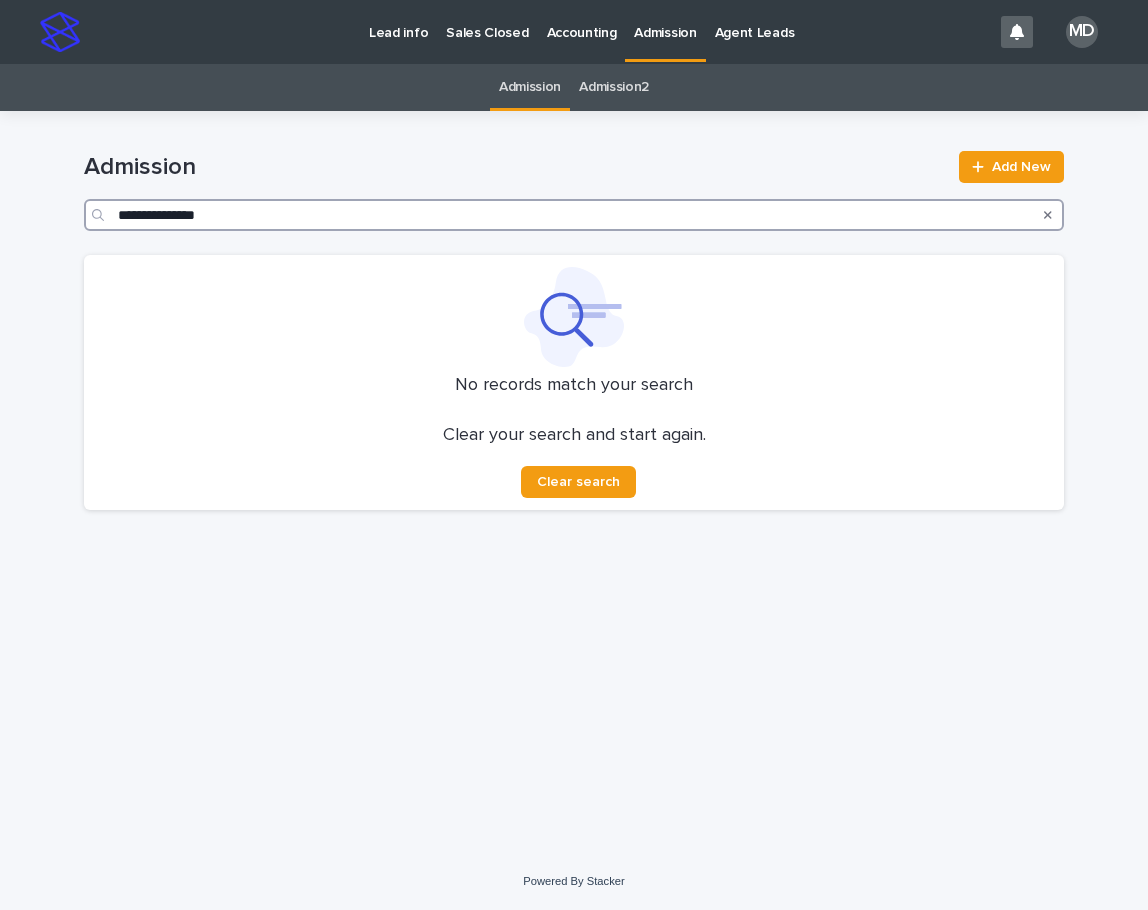 drag, startPoint x: 253, startPoint y: 214, endPoint x: 6, endPoint y: 201, distance: 247.34187 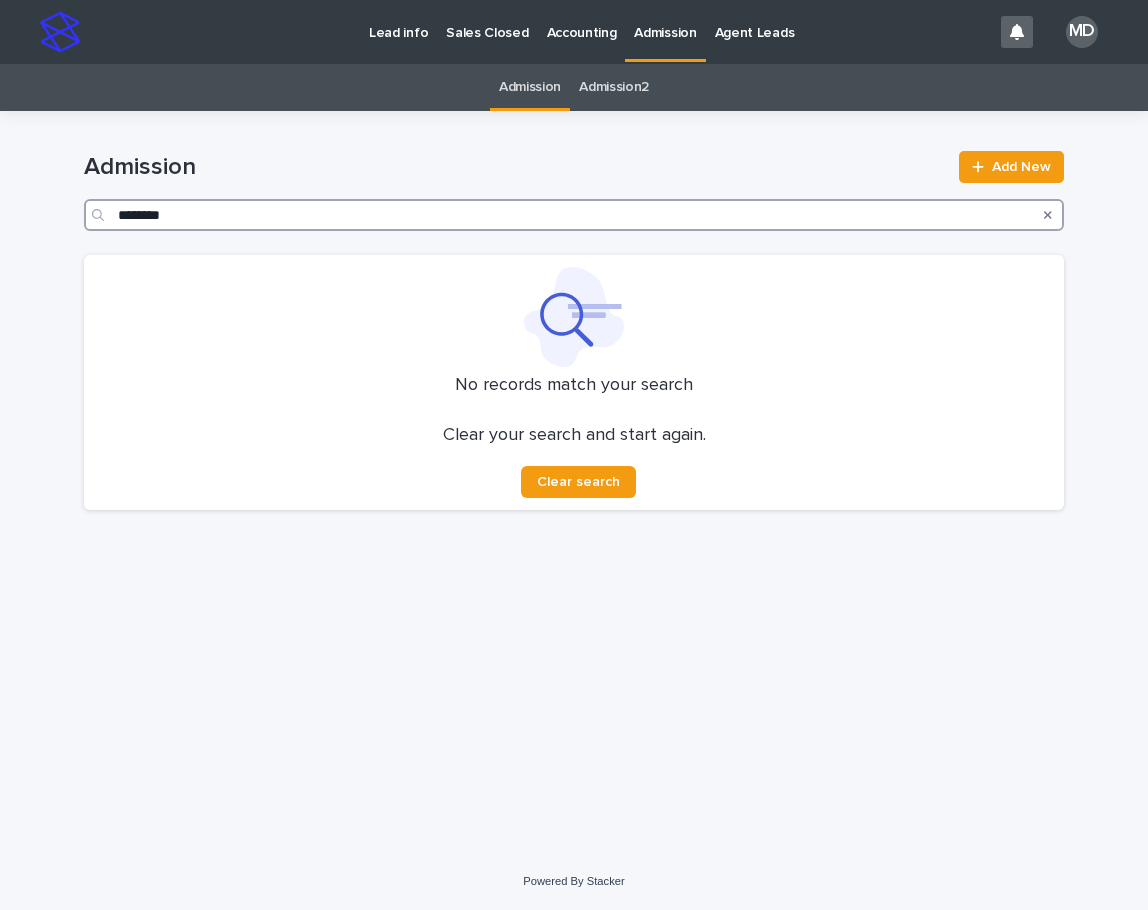 type on "********" 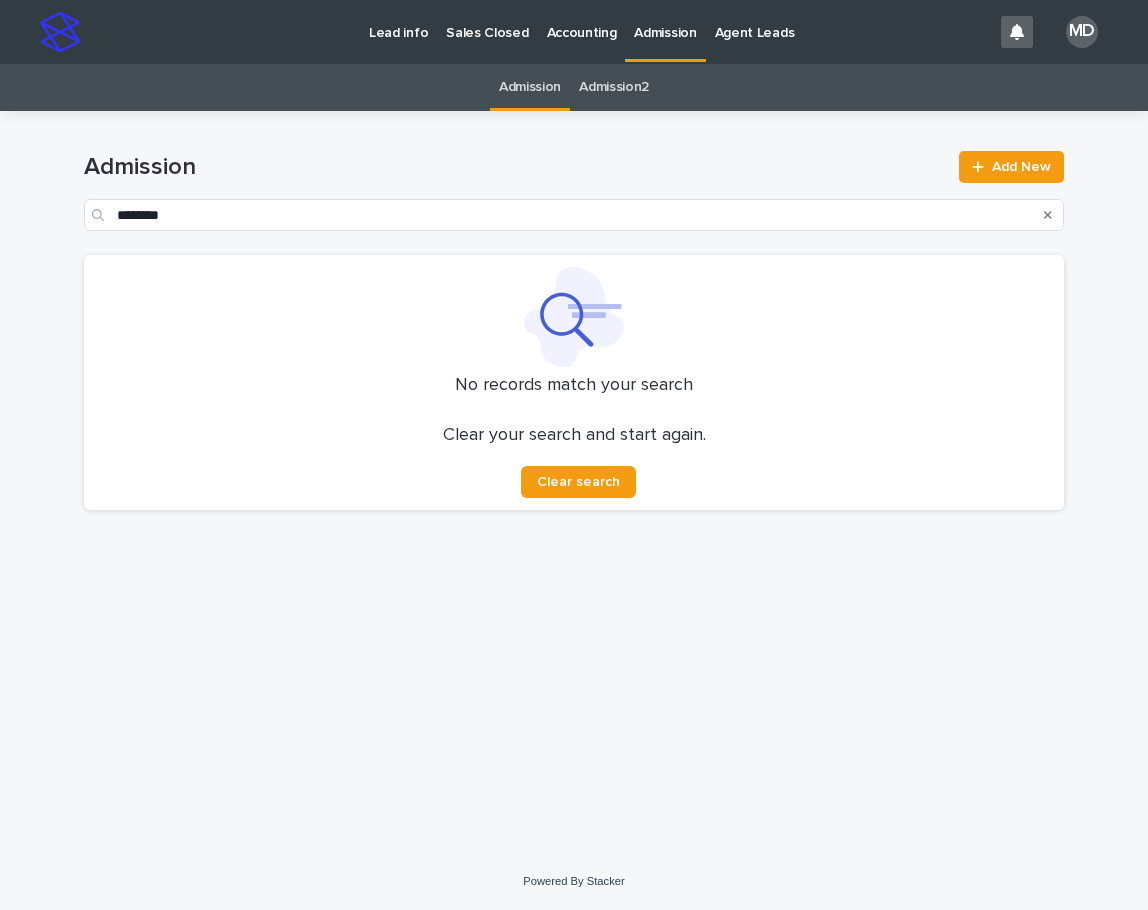 click on "Admission" at bounding box center (665, 21) 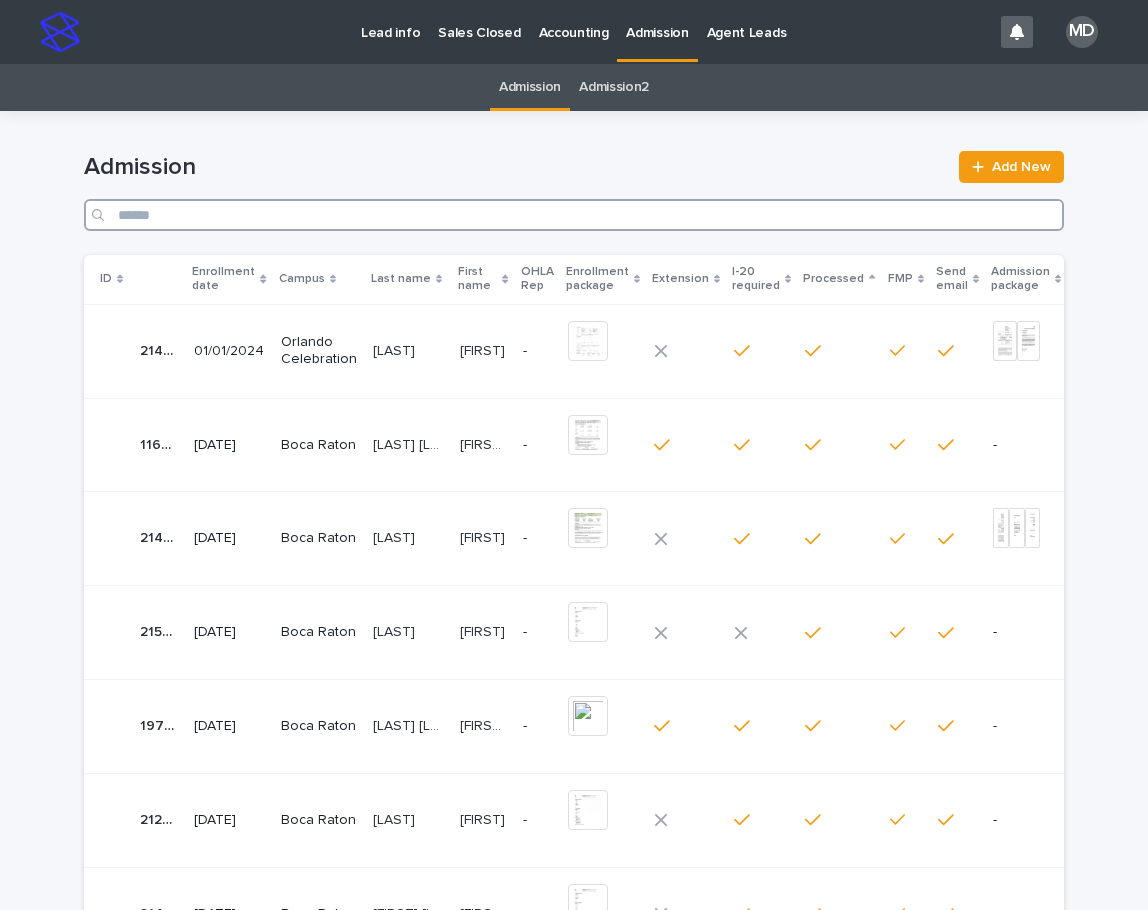 click at bounding box center [574, 215] 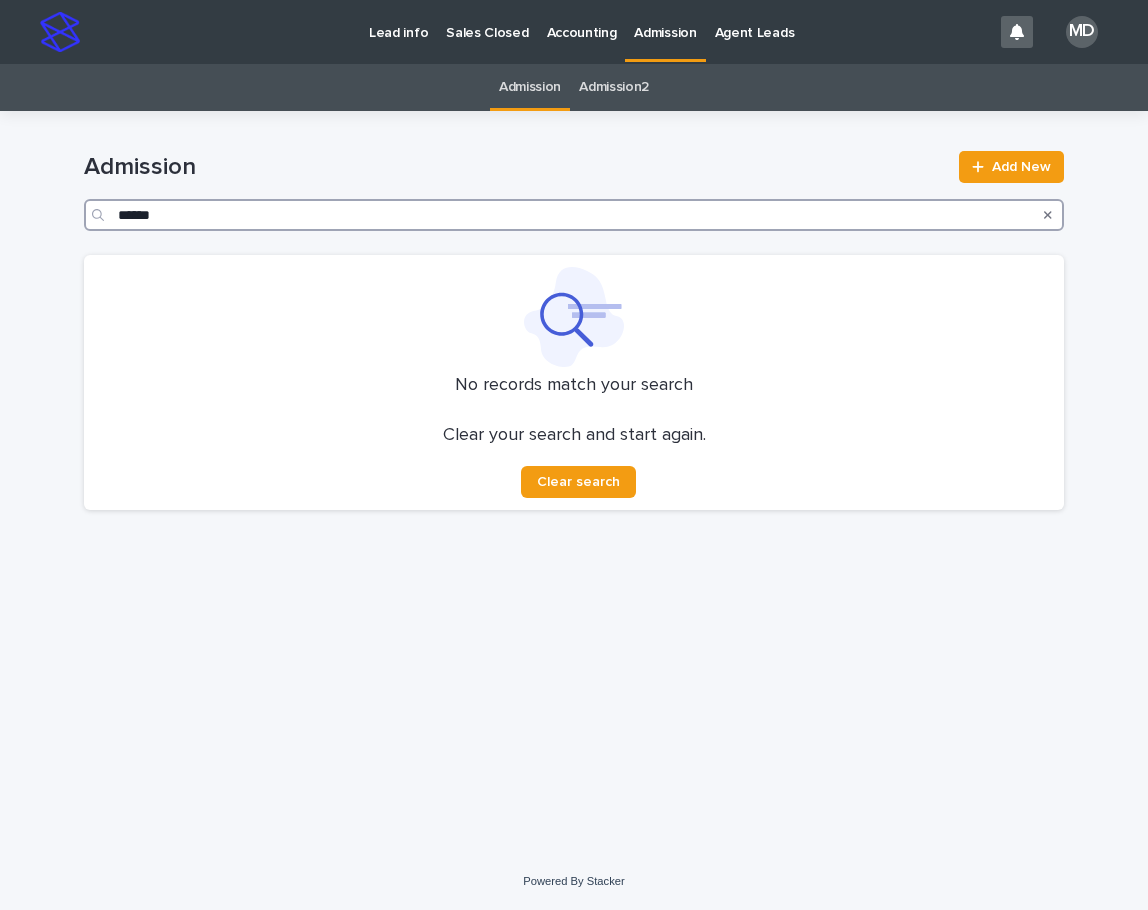 type on "******" 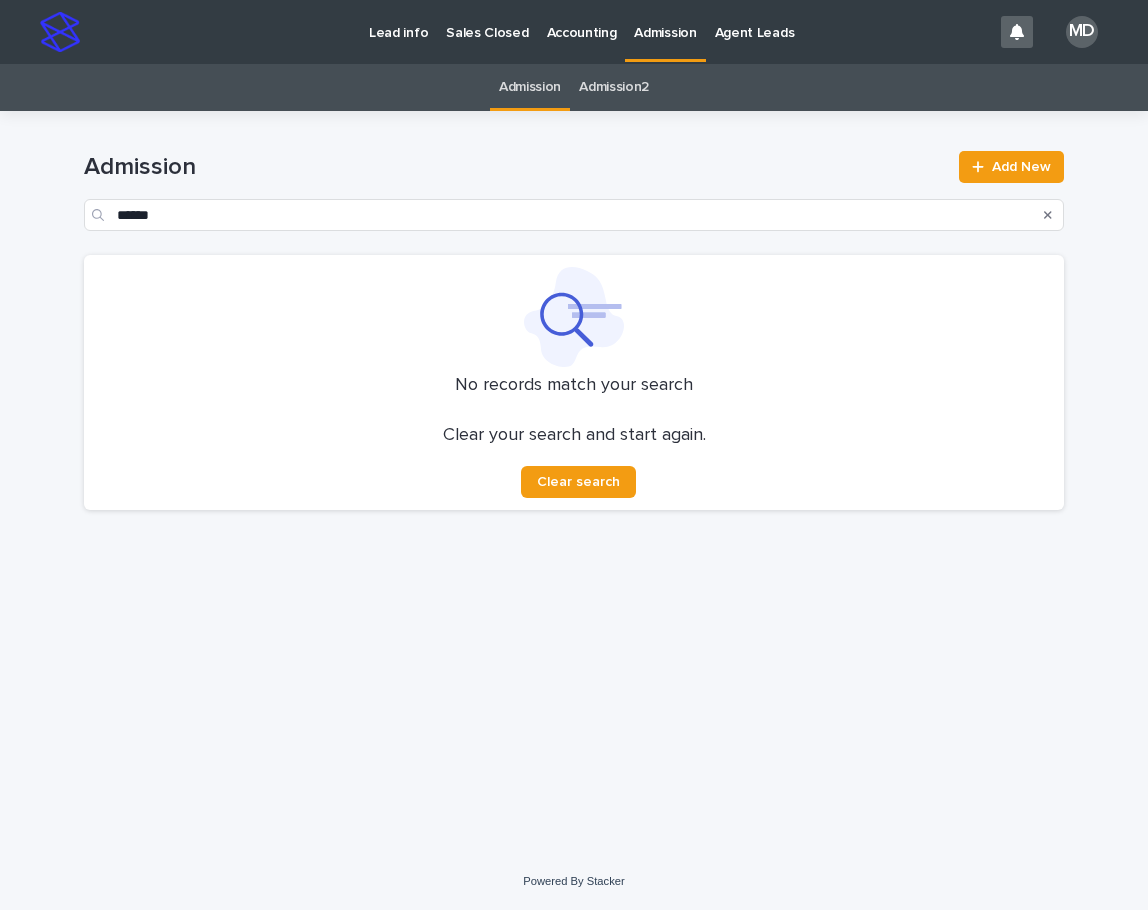 click on "Admission" at bounding box center [665, 21] 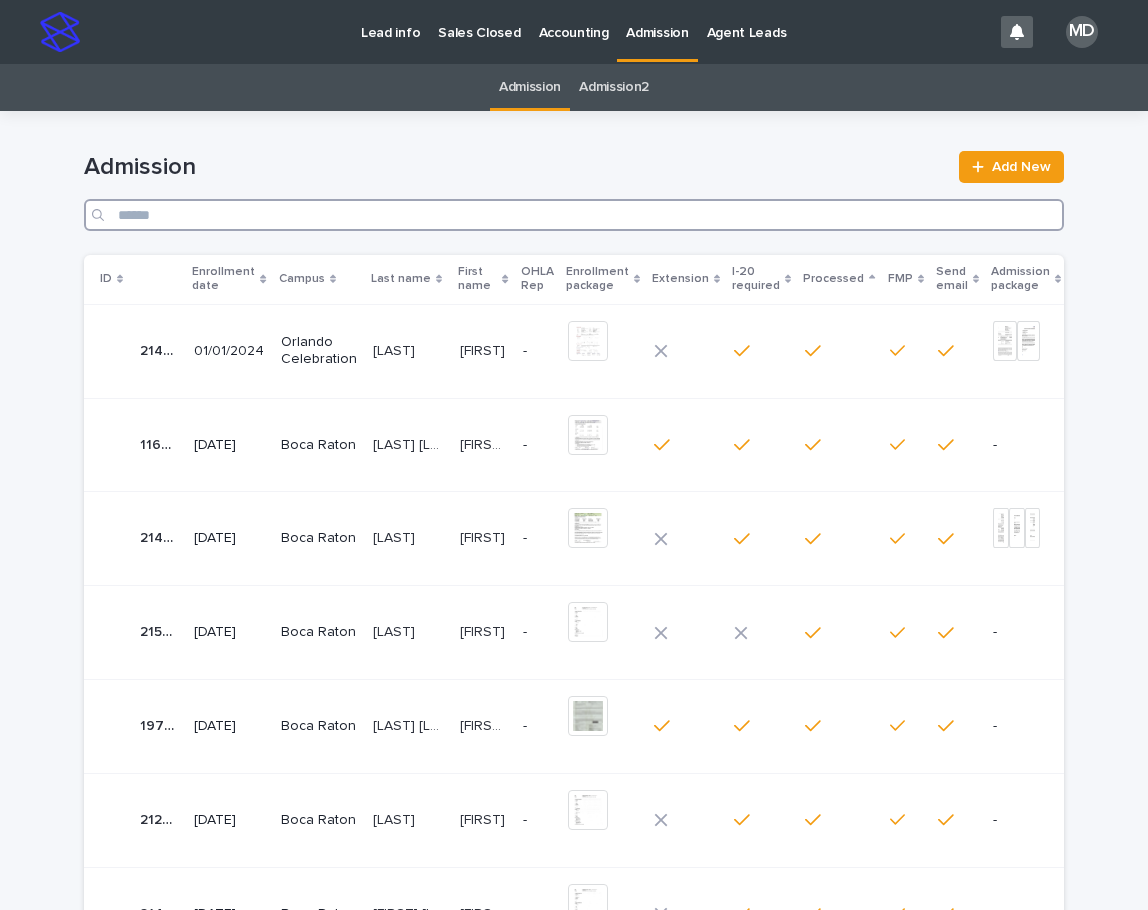 click at bounding box center [574, 215] 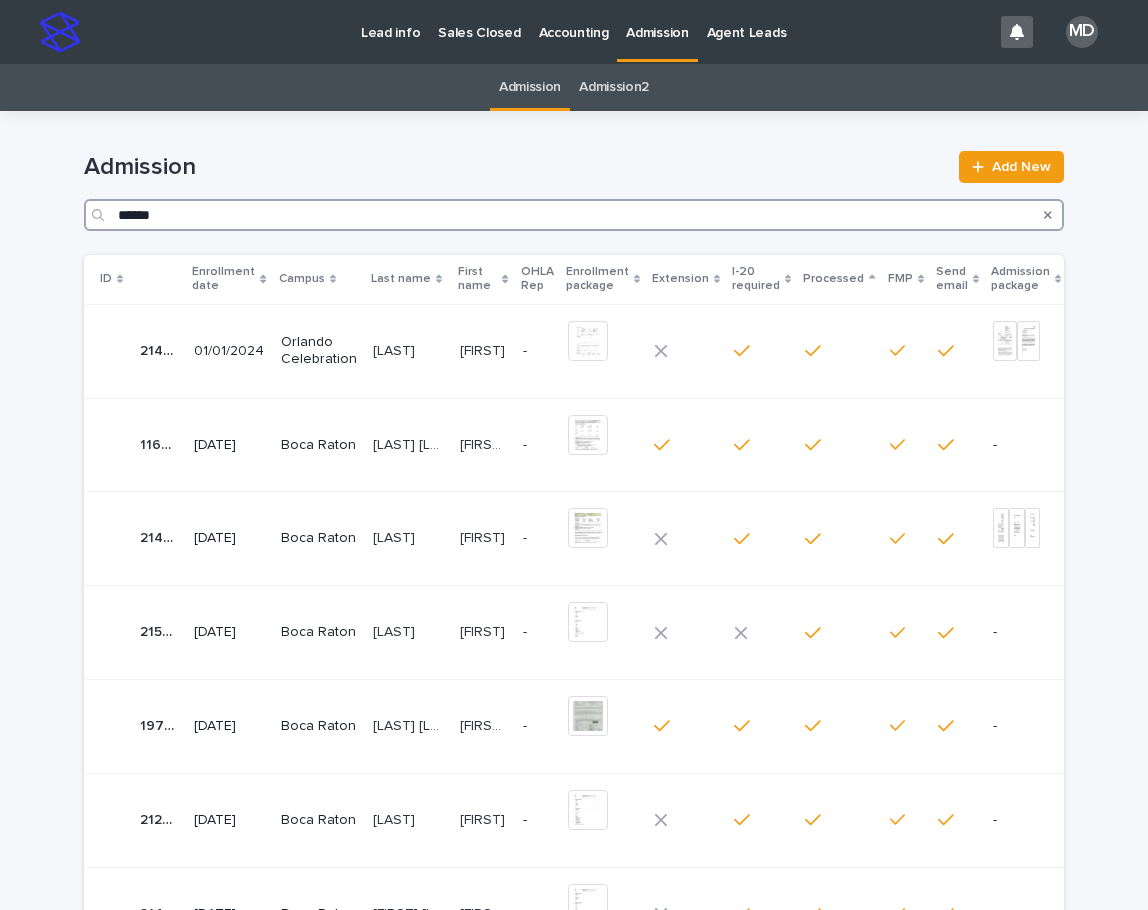 type on "******" 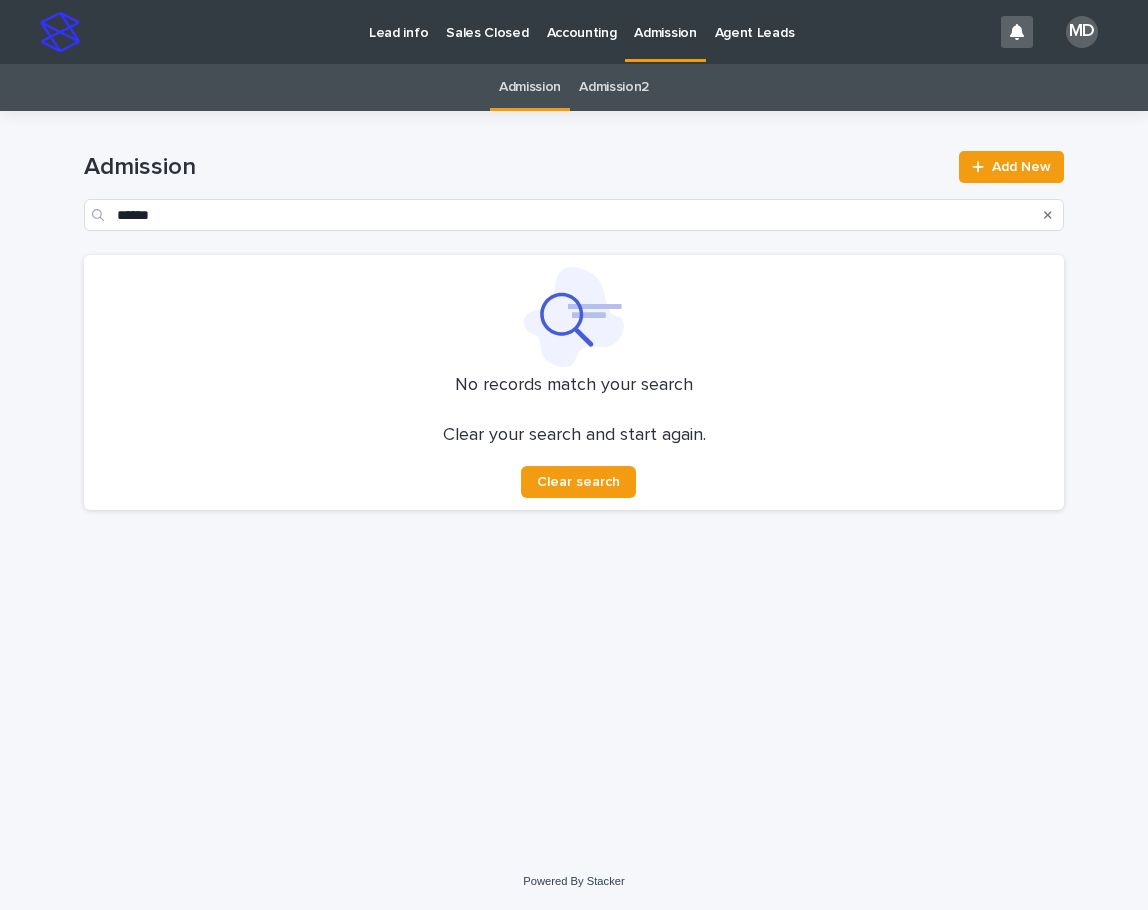 click on "Admission" at bounding box center (665, 21) 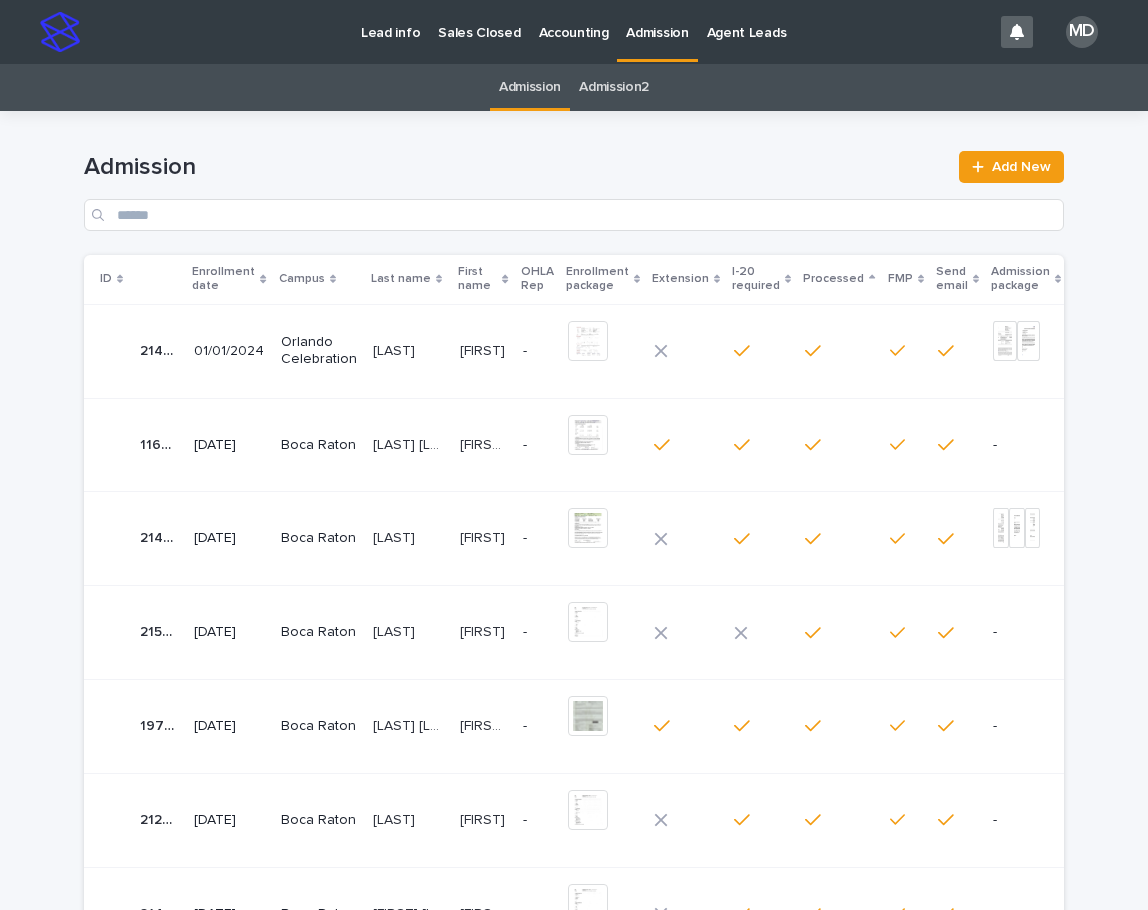 click on "Admission2" at bounding box center [614, 87] 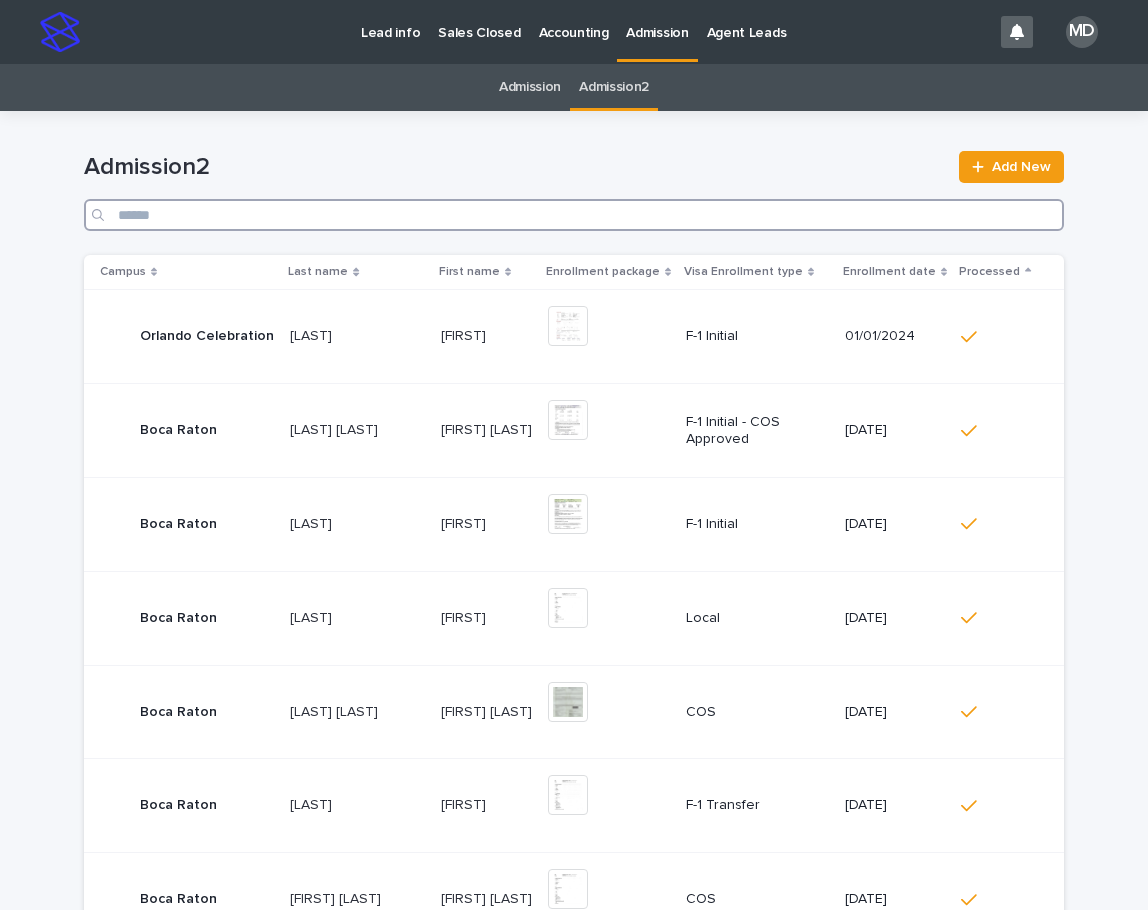 click at bounding box center (574, 215) 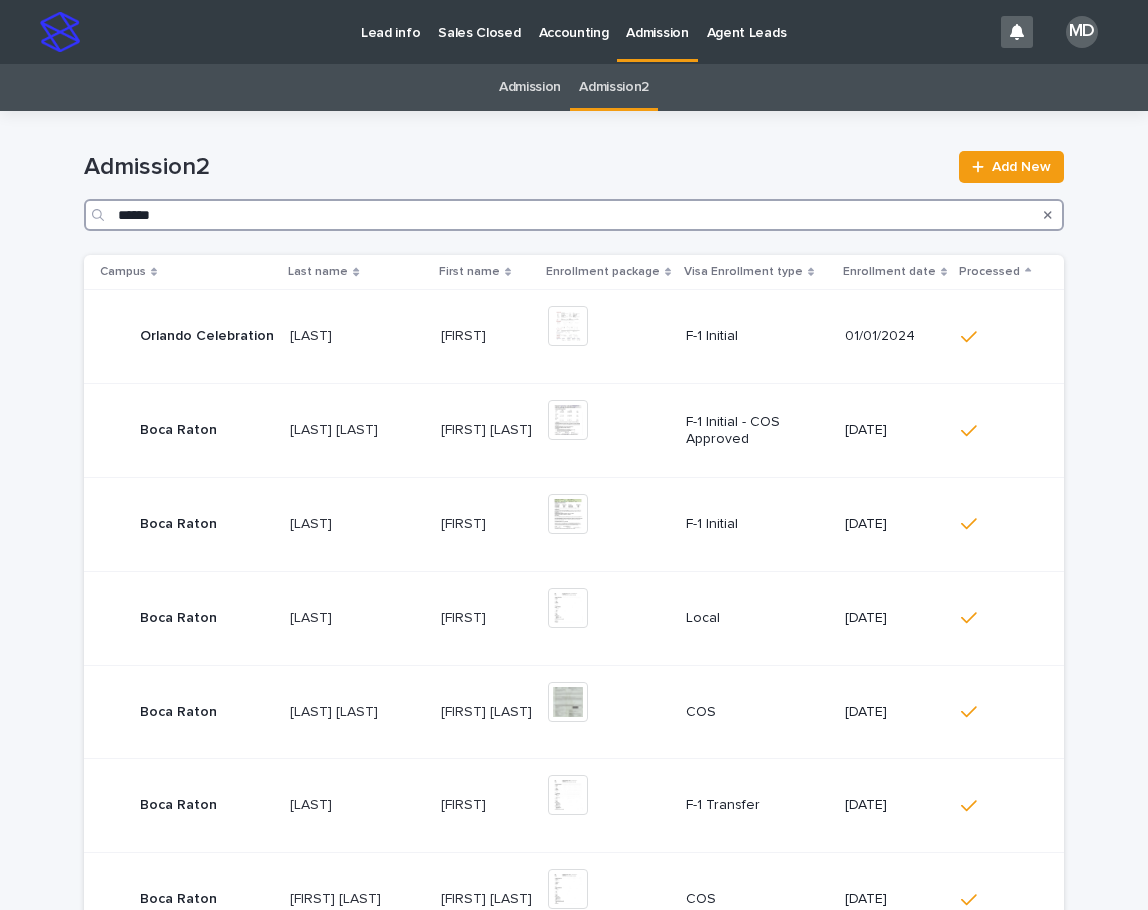 type on "******" 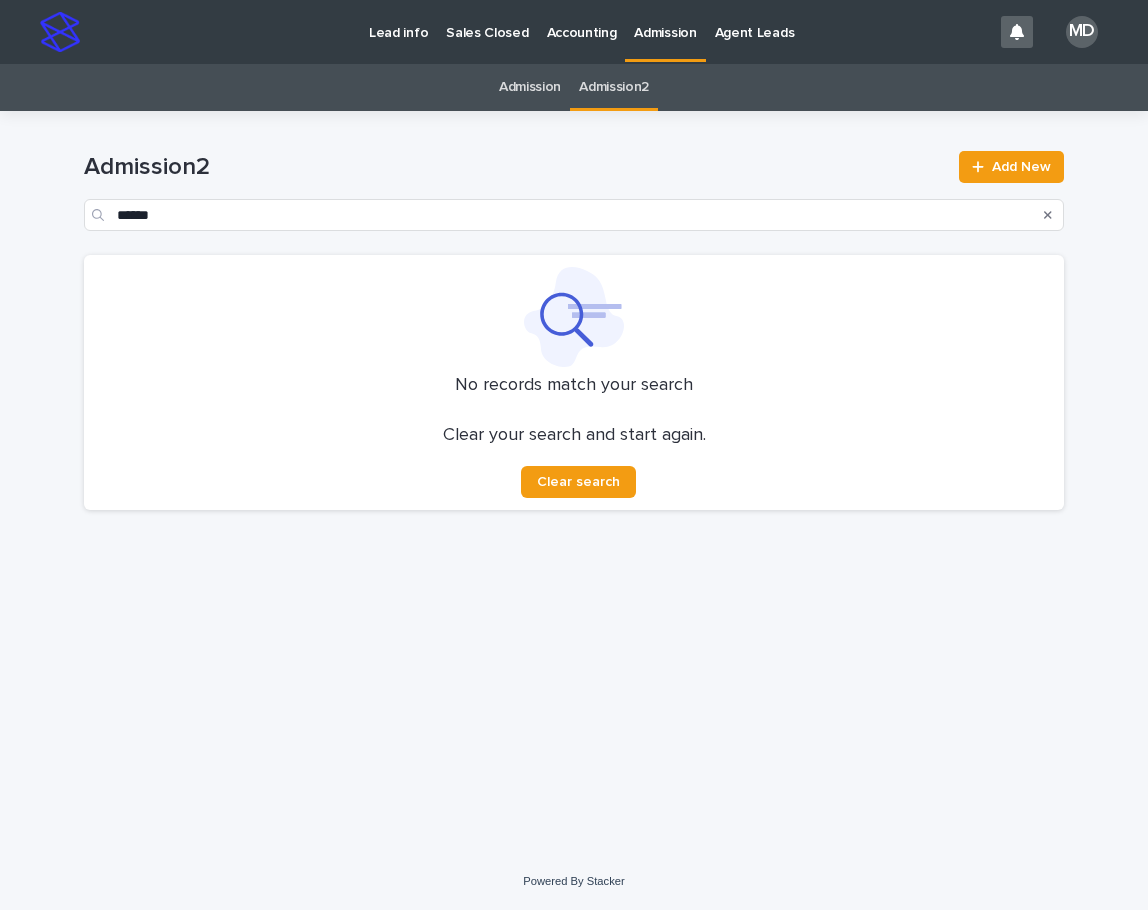 click on "Admission" at bounding box center [665, 21] 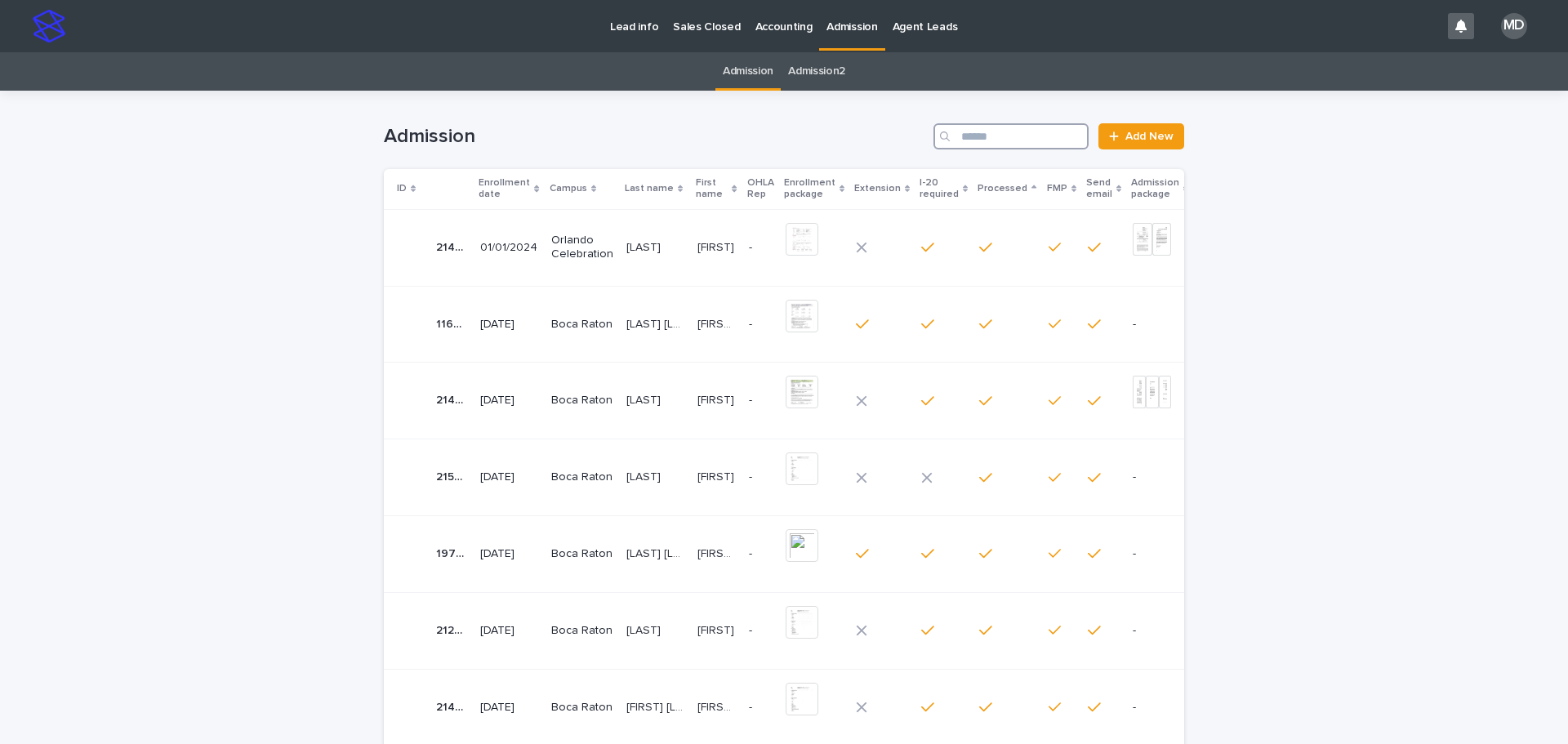 click at bounding box center [1011, 136] 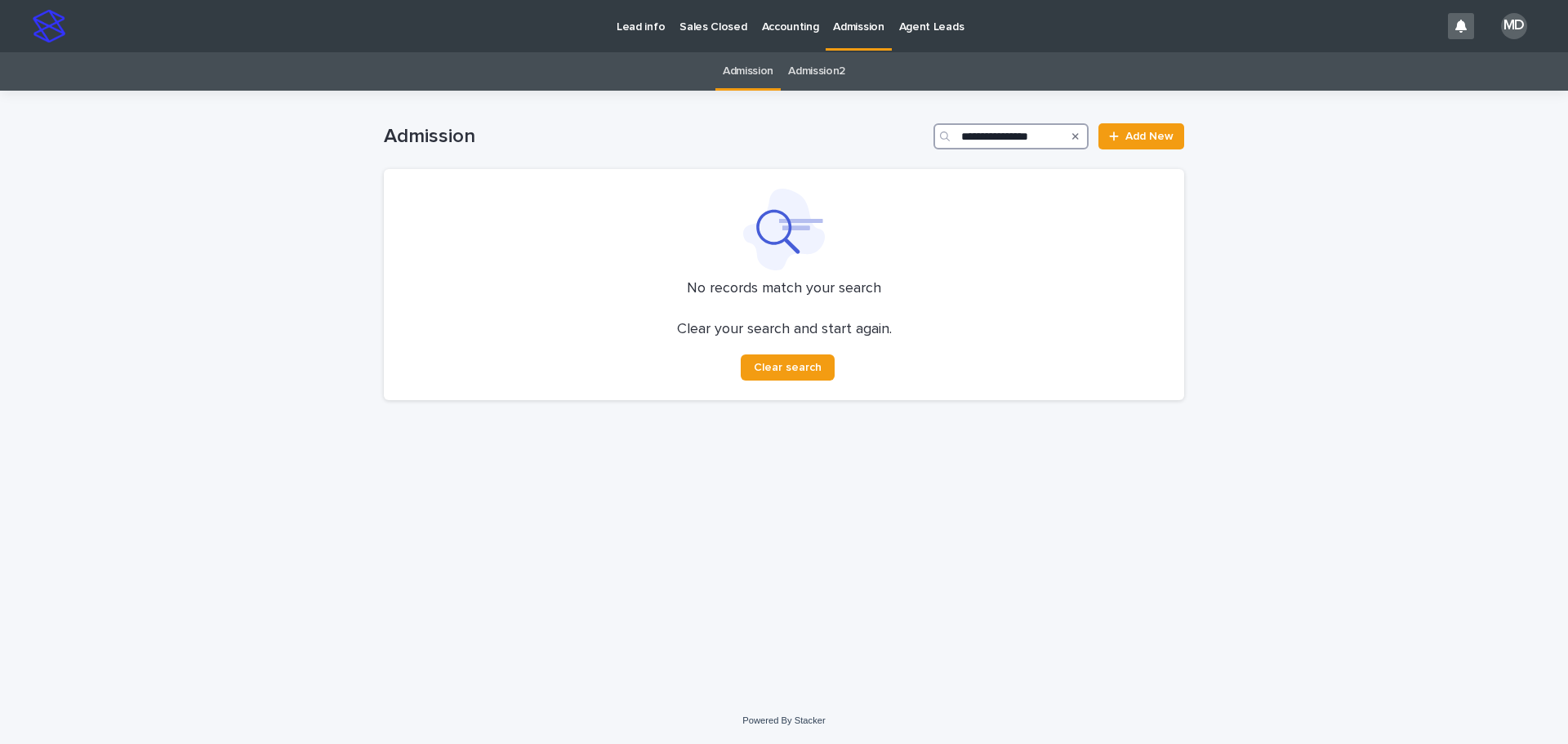 type on "**********" 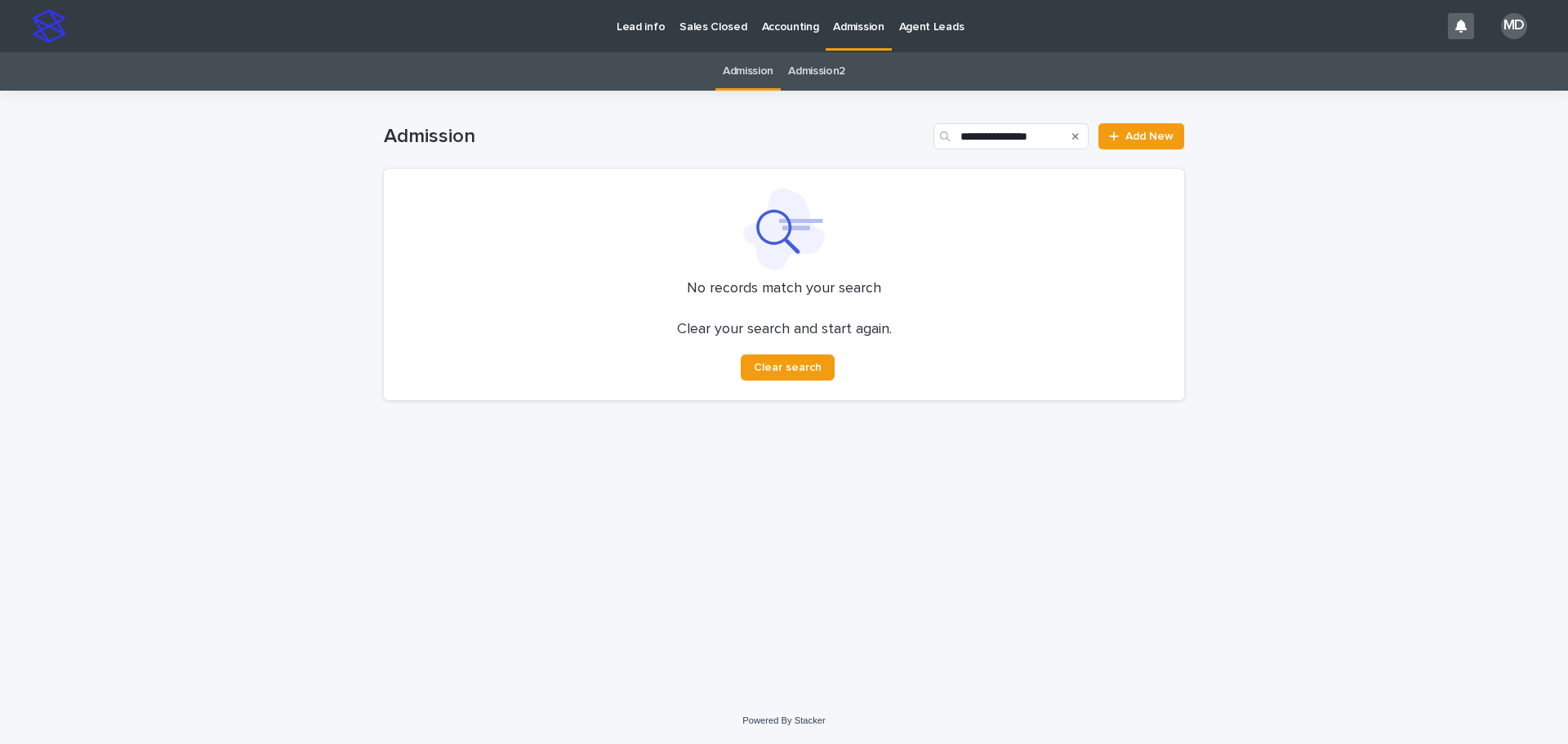 click on "Admission" at bounding box center [858, 17] 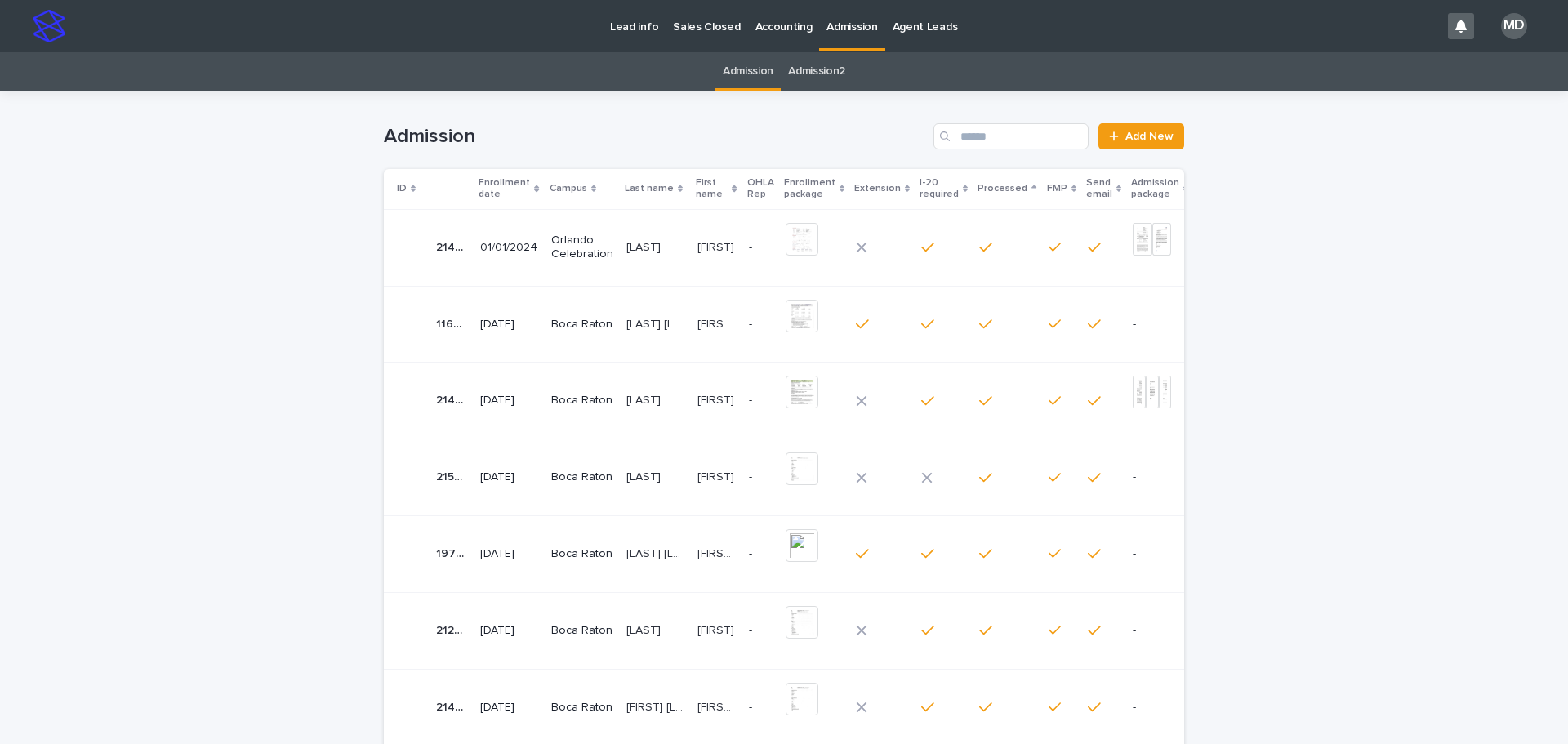 click on "[DATE] [CITY] [LAST] [LAST] [FIRST] [FIRST] [LAST] [LAST] [FIRST] [FIRST] [LAST] [LAST] [FIRST] [FIRST] [LAST] [LAST] [FIRST] [FIRST] [LAST] [LAST] [FIRST] [FIRST]" at bounding box center (784, 603) 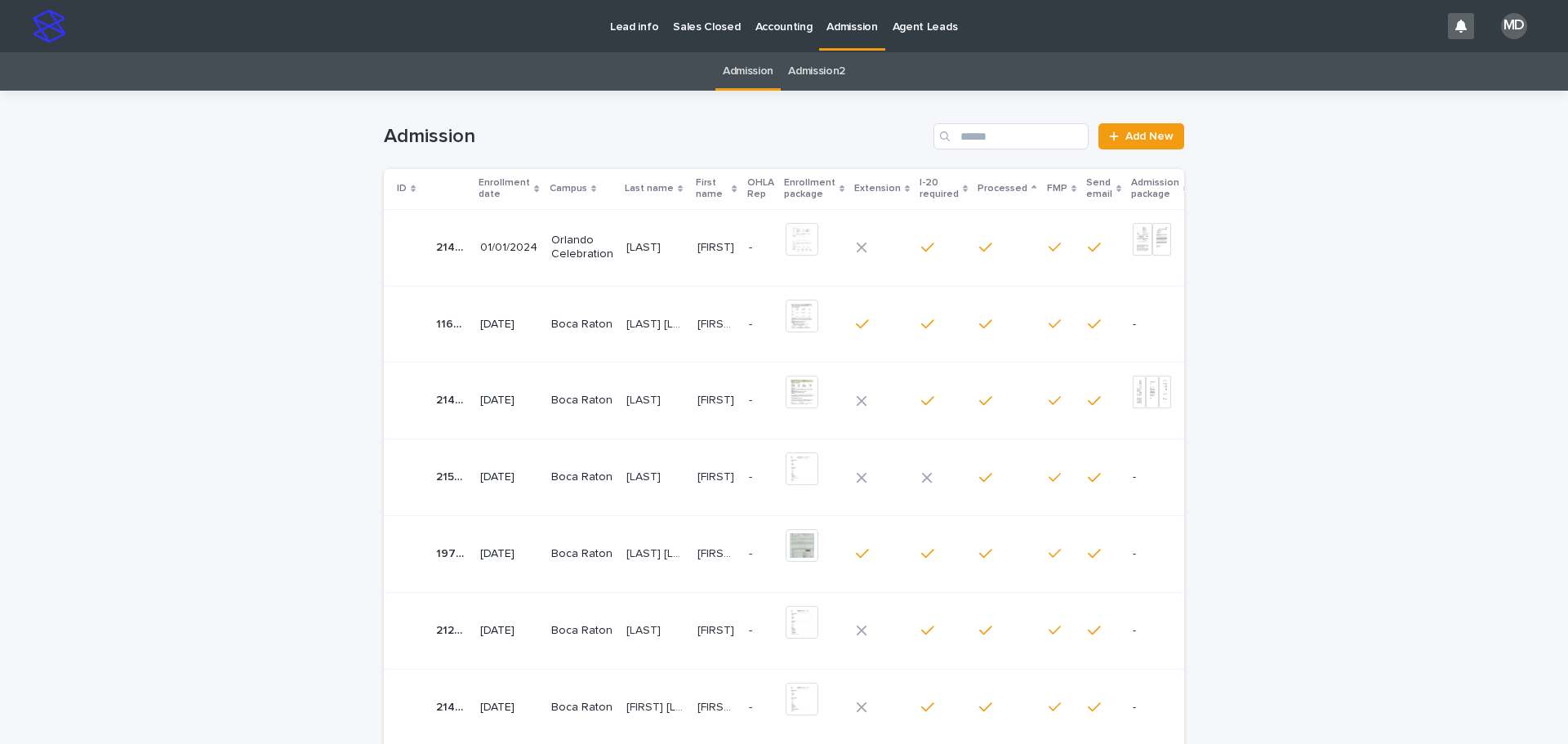 click on "[DATE] [CITY] [LAST] [LAST] [FIRST] [FIRST] [LAST] [LAST] [FIRST] [FIRST] [LAST] [LAST] [FIRST] [FIRST] [LAST] [LAST] [FIRST] [FIRST] [LAST] [LAST] [FIRST] [FIRST]" at bounding box center [784, 603] 